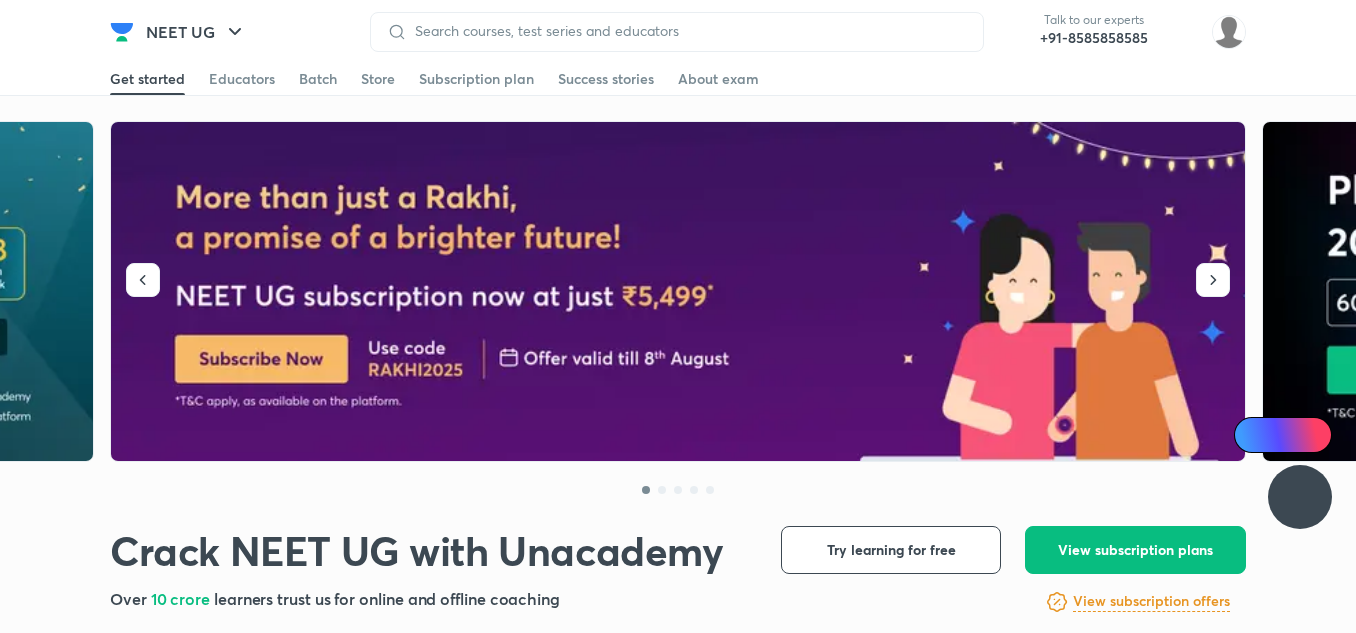 scroll, scrollTop: 0, scrollLeft: 0, axis: both 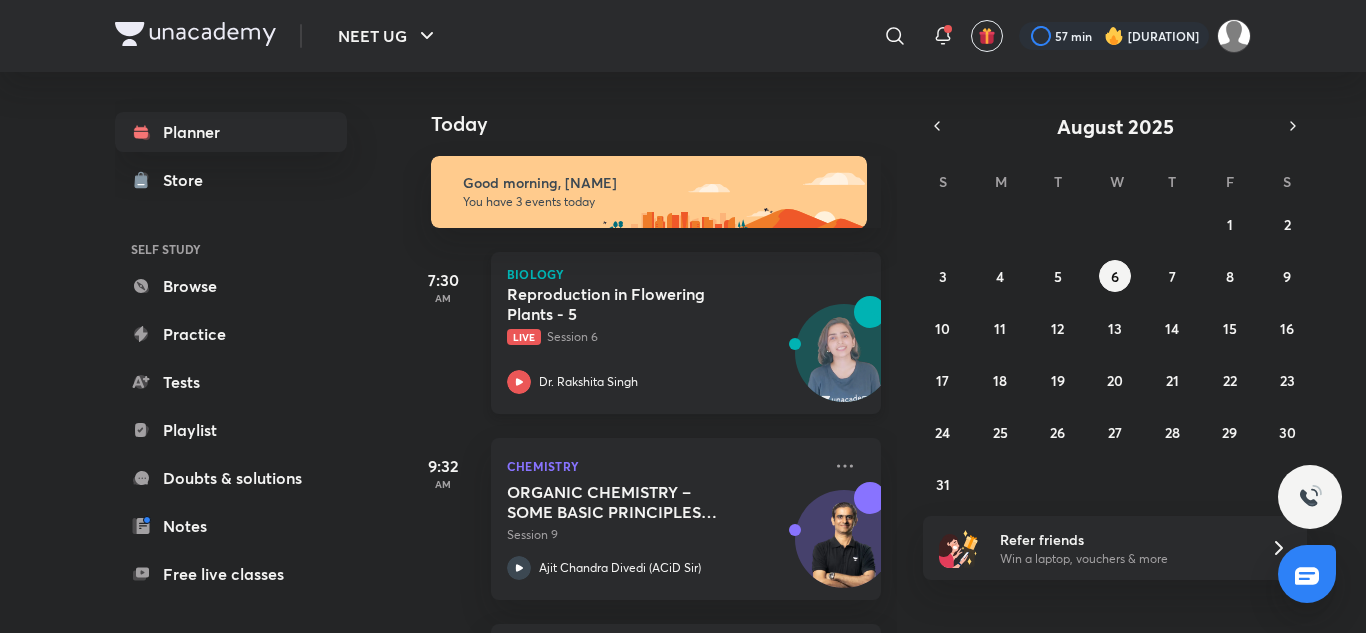 click on "Dr. Rakshita Singh" at bounding box center (664, 382) 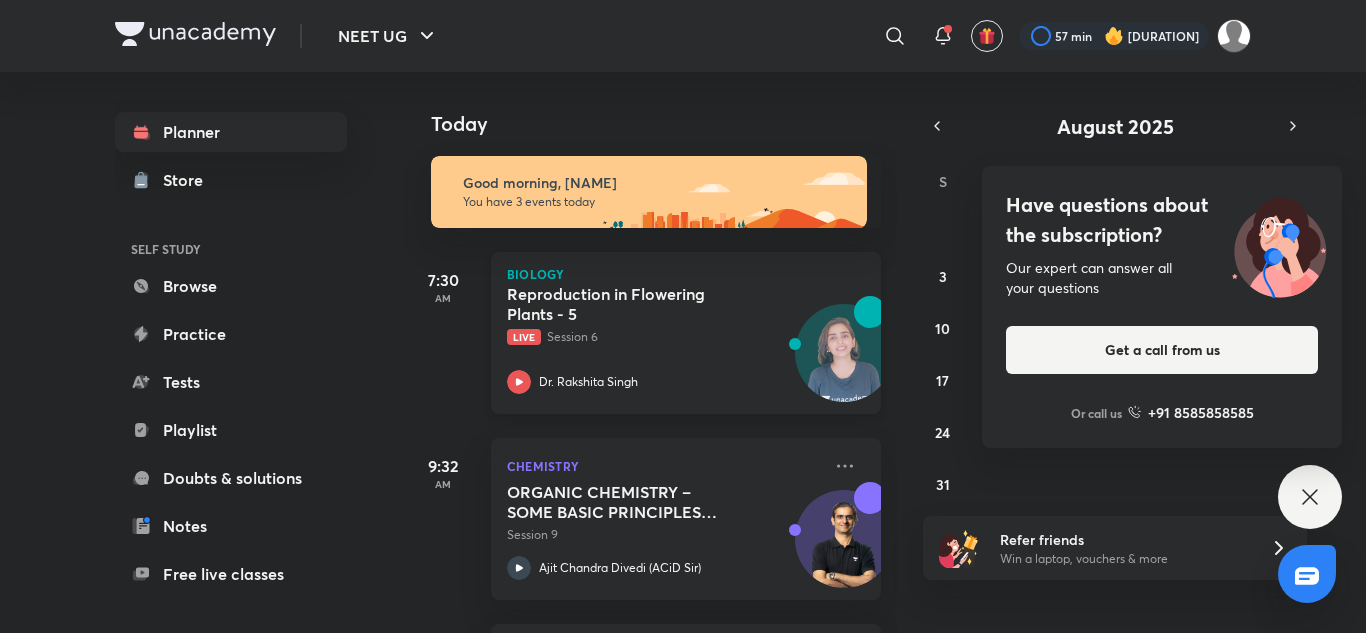 click on "Reproduction in Flowering Plants - 5" at bounding box center [631, 304] 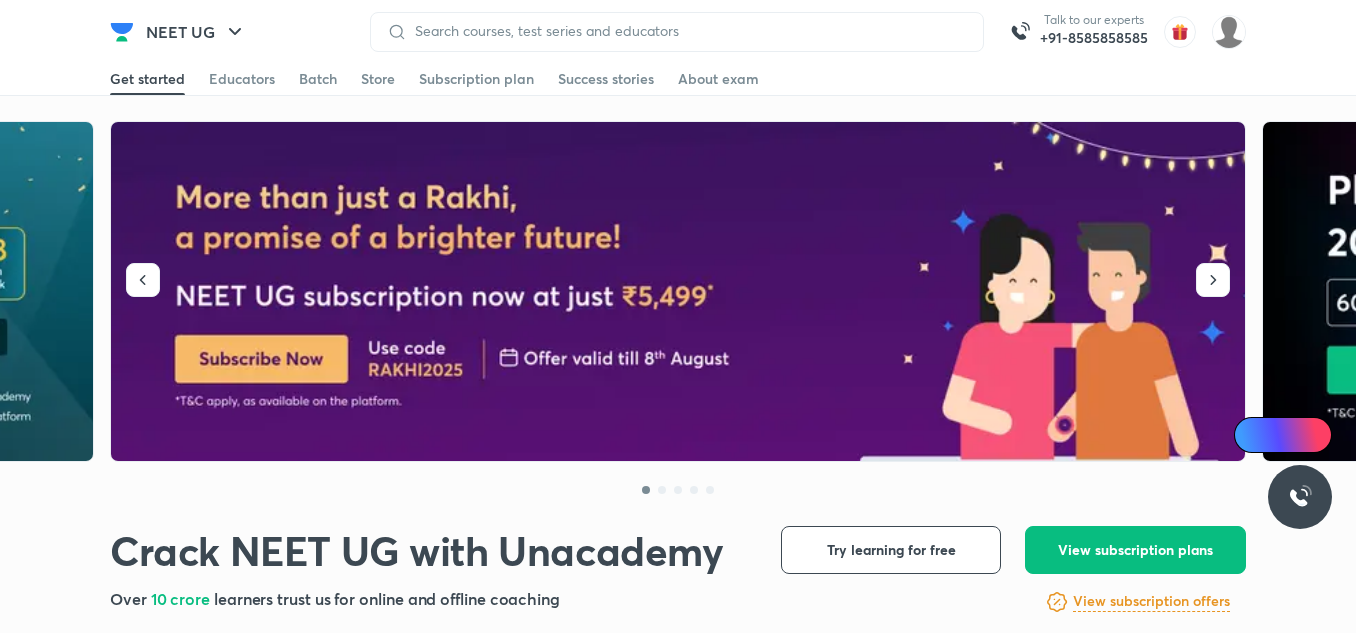 scroll, scrollTop: 0, scrollLeft: 0, axis: both 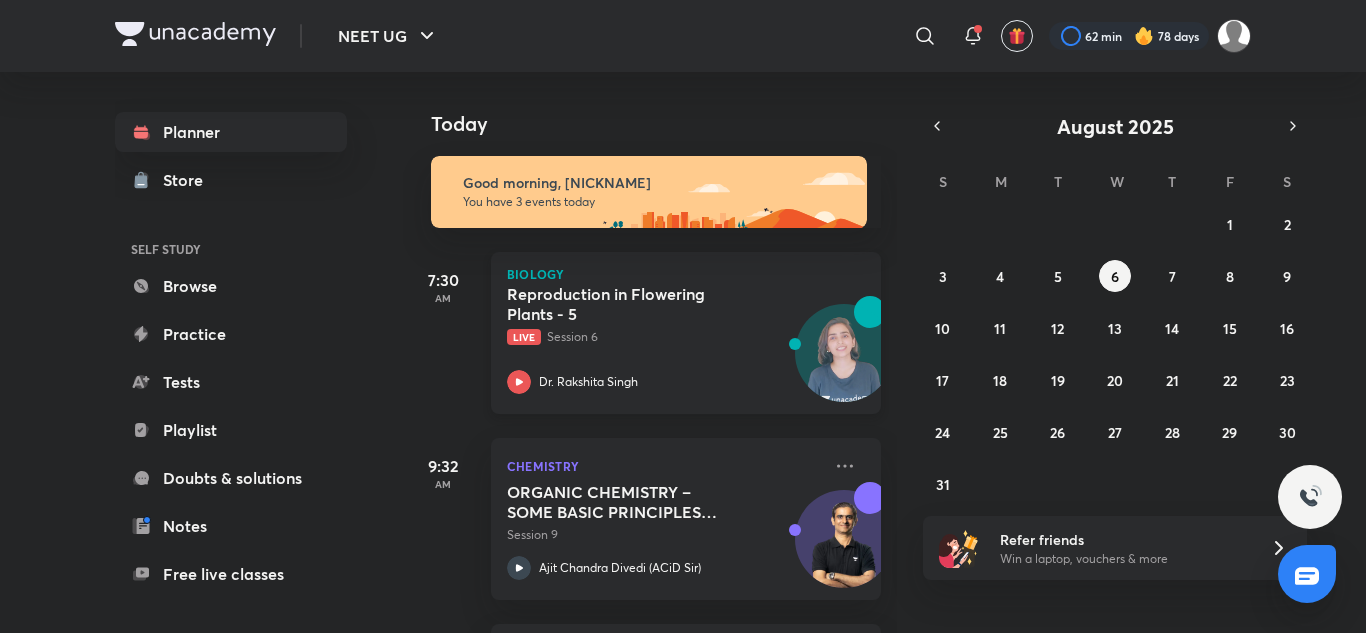 drag, startPoint x: 745, startPoint y: 350, endPoint x: 648, endPoint y: 343, distance: 97.25225 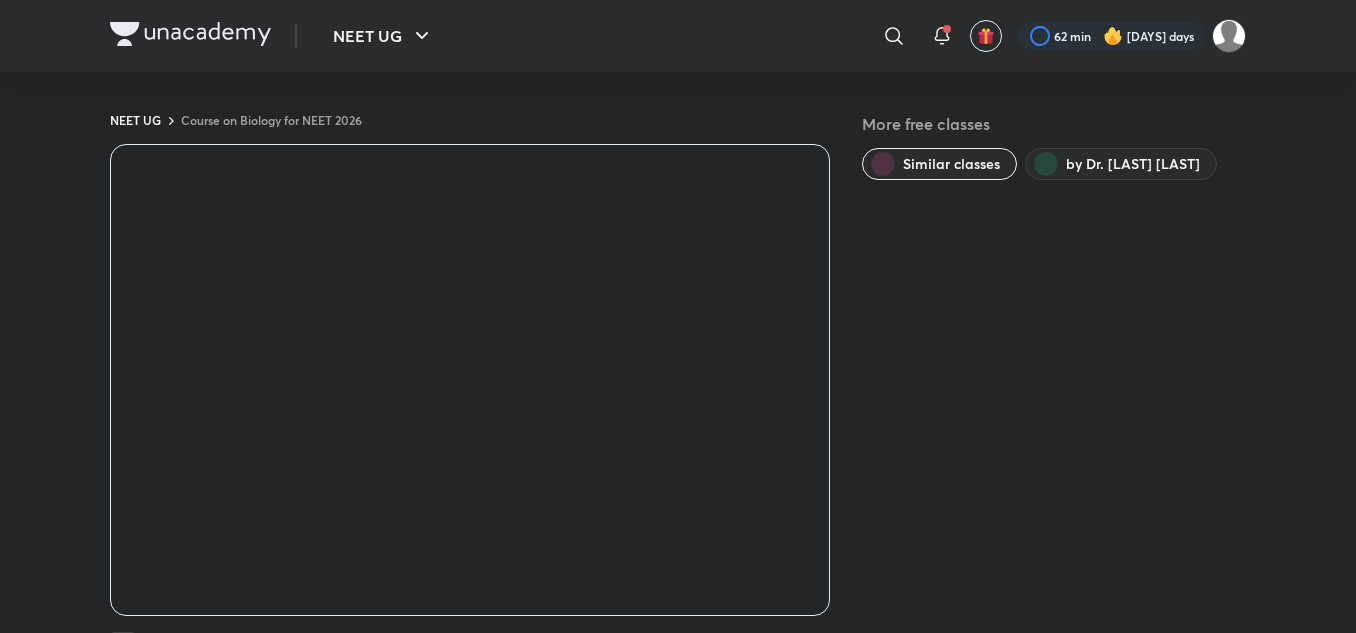 scroll, scrollTop: 0, scrollLeft: 0, axis: both 